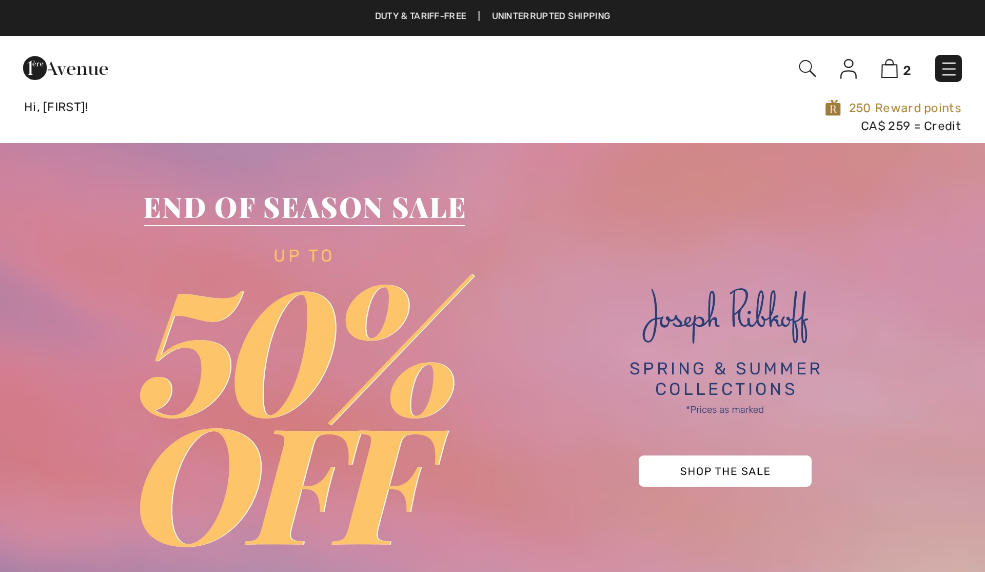 scroll, scrollTop: 0, scrollLeft: 0, axis: both 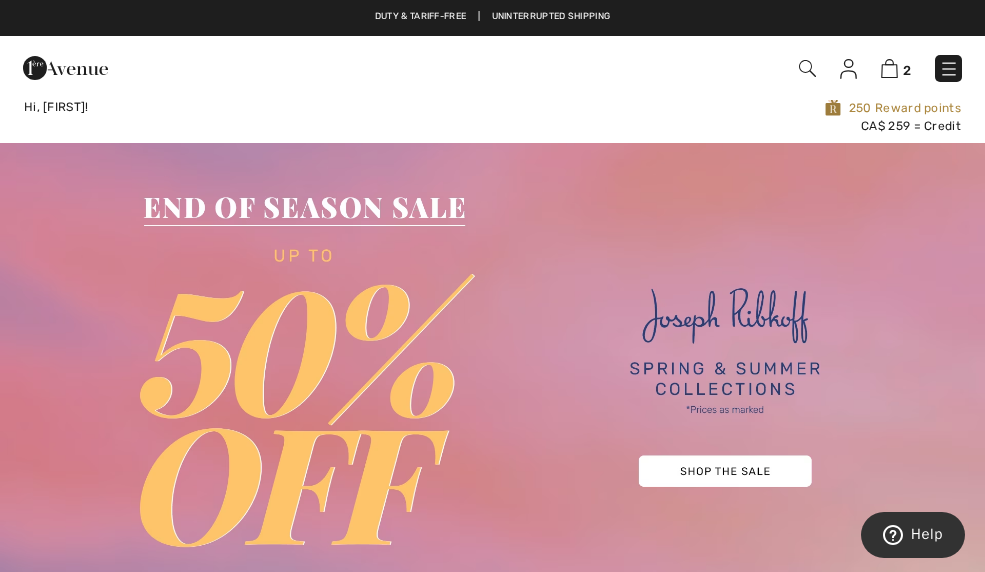 click at bounding box center [889, 68] 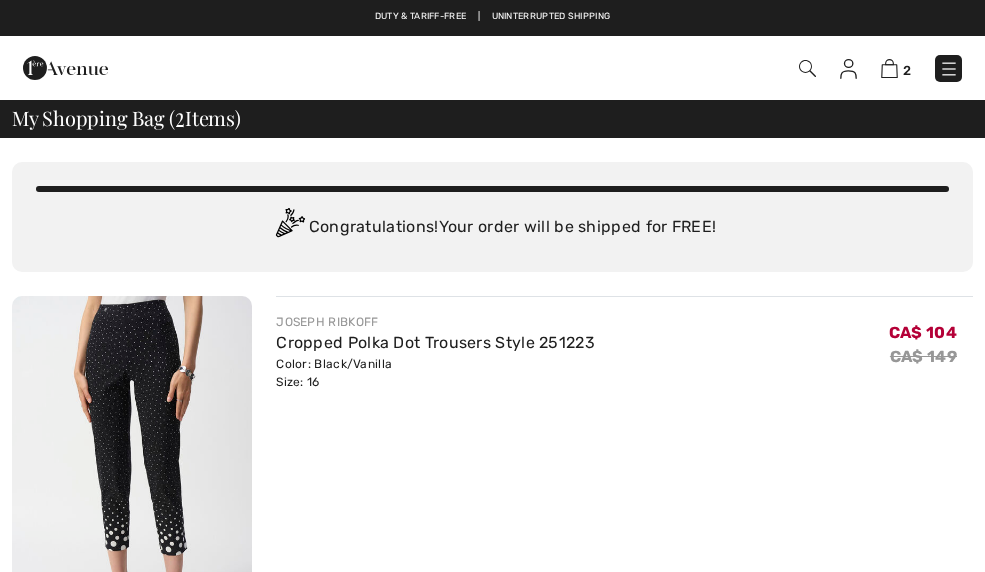 scroll, scrollTop: 0, scrollLeft: 0, axis: both 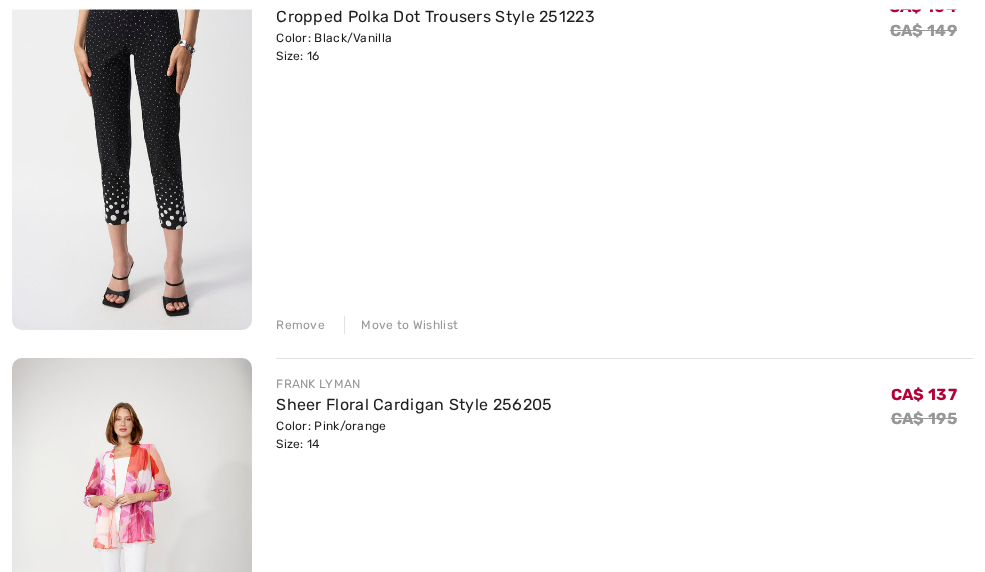 click on "JOSEPH RIBKOFF
Cropped Polka Dot Trousers Style 251223
Color: Black/Vanilla
Size: 16
Final Sale
CA$ 104
CA$ 149
CA$ 104
CA$ 149
Remove
Move to Wishlist
[LAST]" at bounding box center [492, 346] 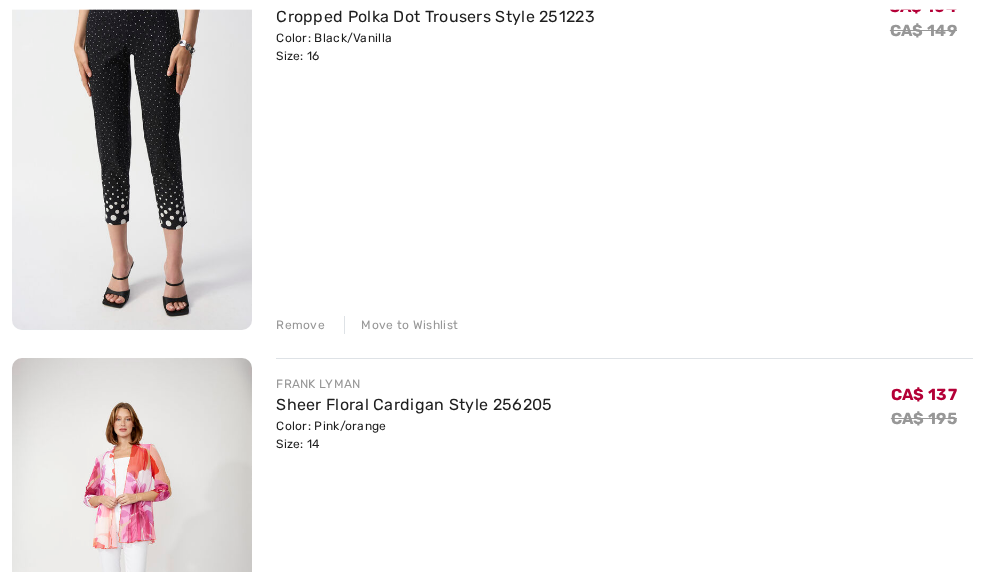 click on "Remove" at bounding box center [300, 325] 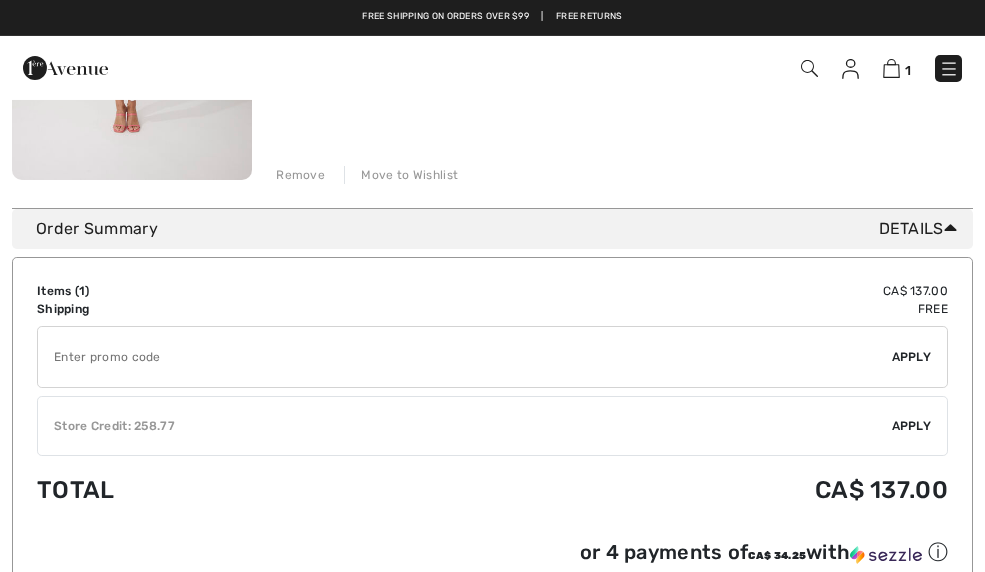 scroll, scrollTop: 414, scrollLeft: 0, axis: vertical 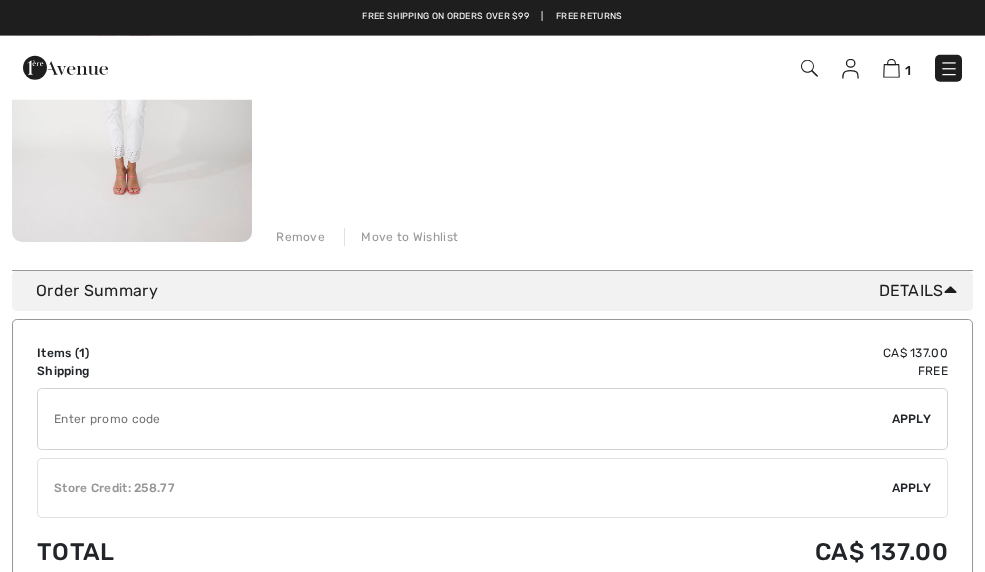 click on "Remove" at bounding box center [300, 237] 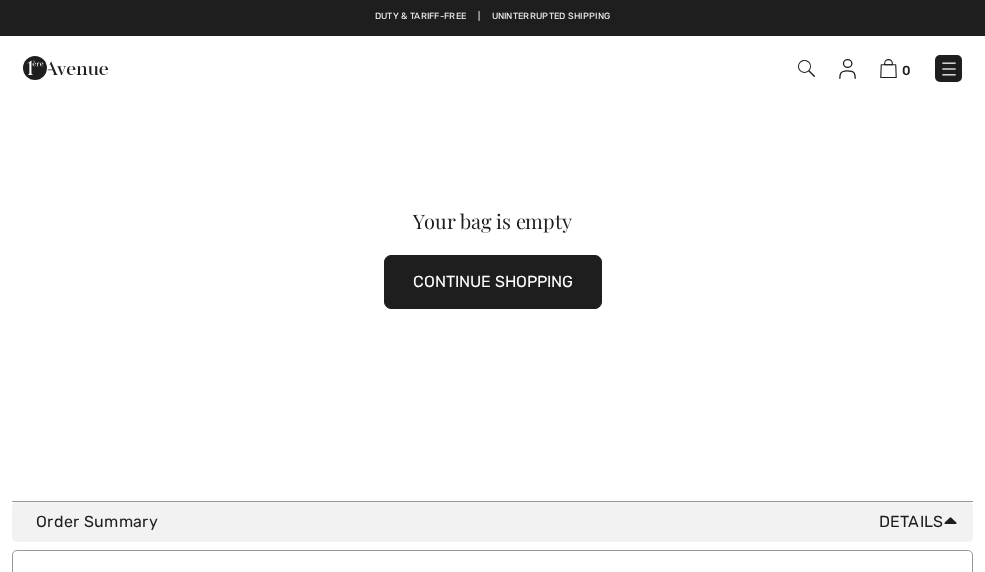 scroll, scrollTop: 0, scrollLeft: 0, axis: both 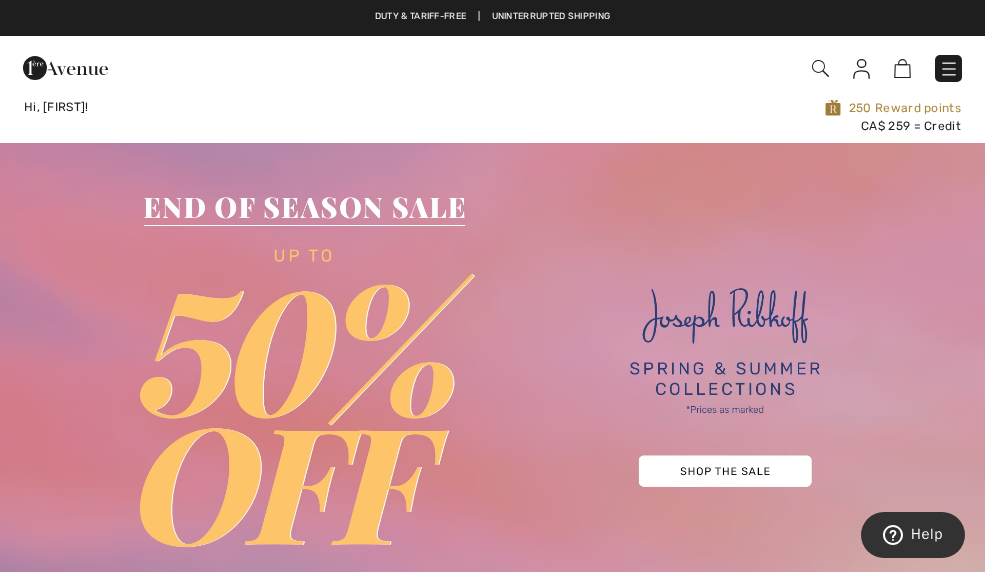 click on "Hi, [FIRST]!" at bounding box center (210, 116) 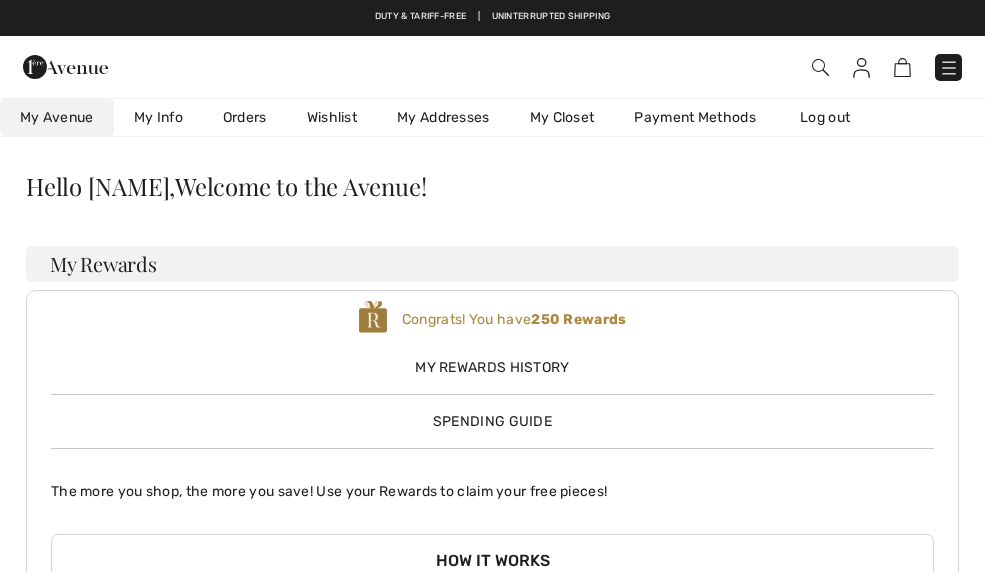 scroll, scrollTop: 0, scrollLeft: 0, axis: both 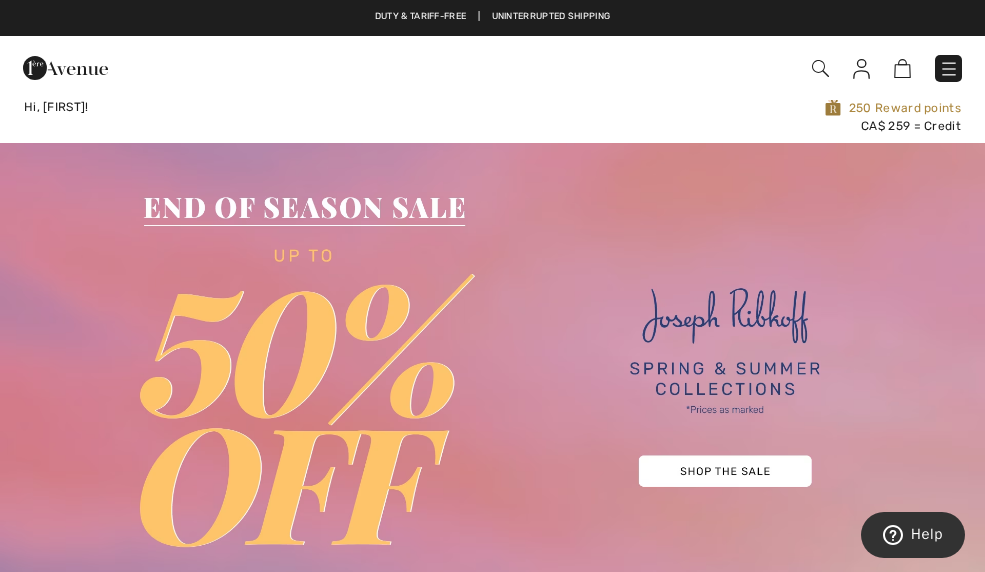 click at bounding box center (820, 68) 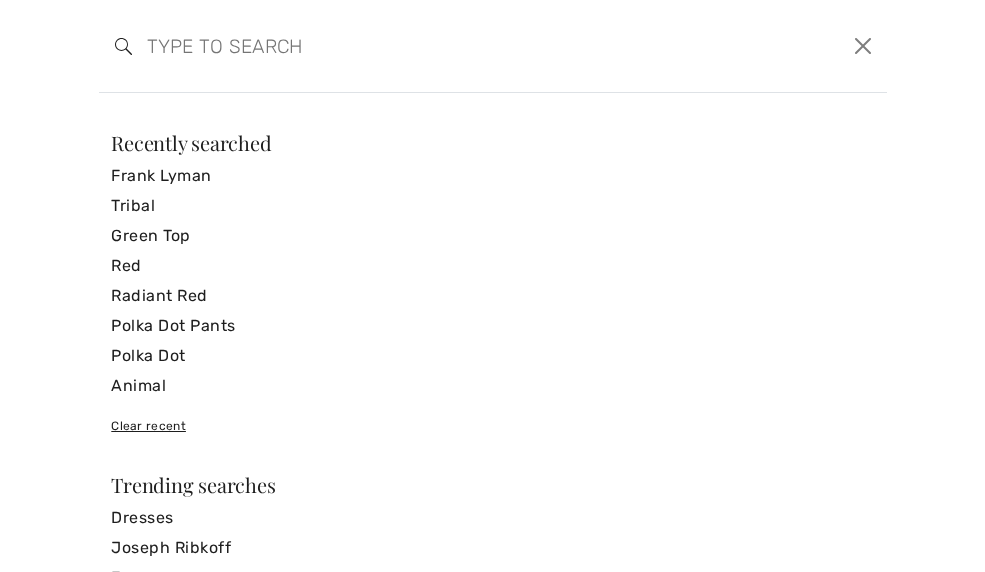 click at bounding box center (406, 46) 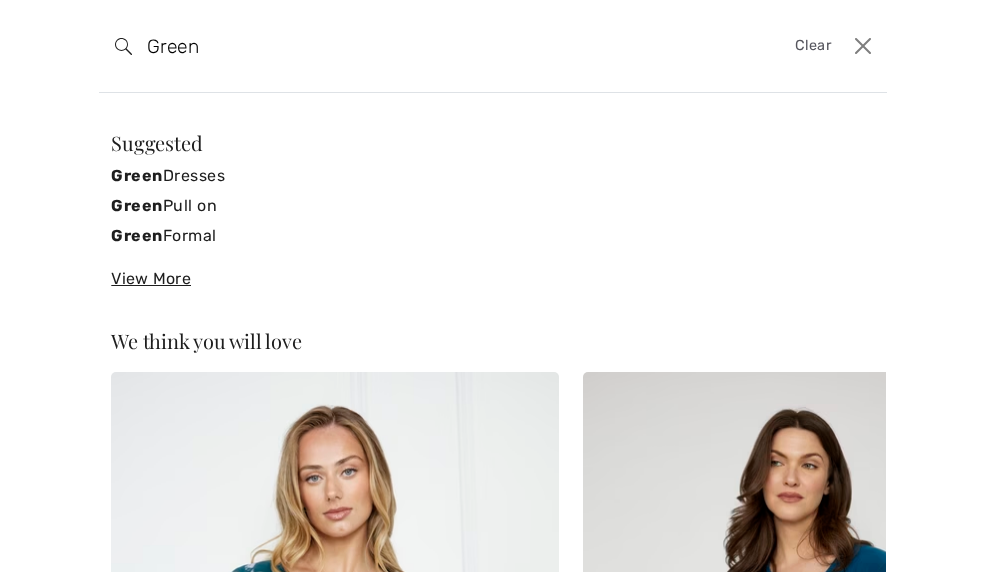type on "Green" 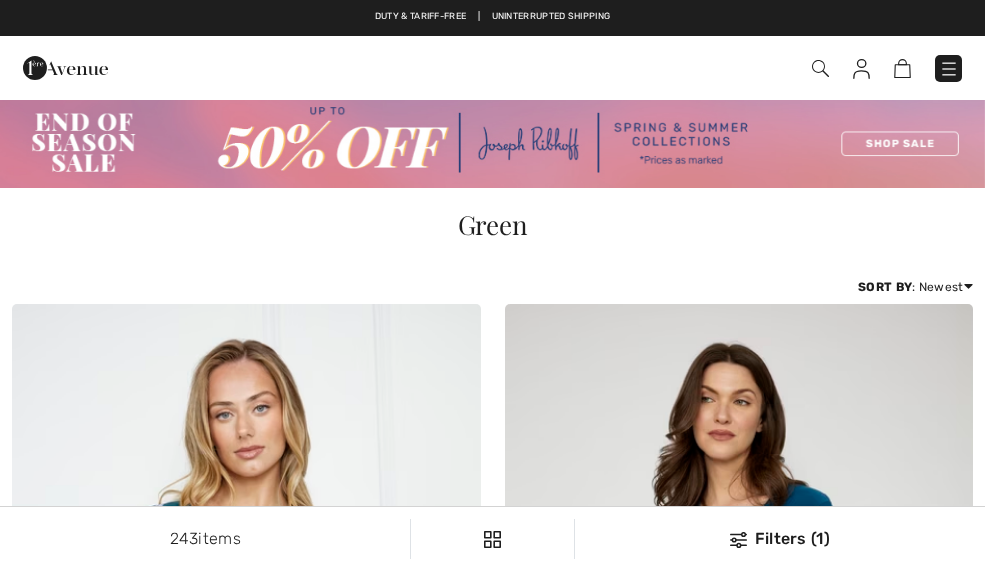 scroll, scrollTop: 0, scrollLeft: 0, axis: both 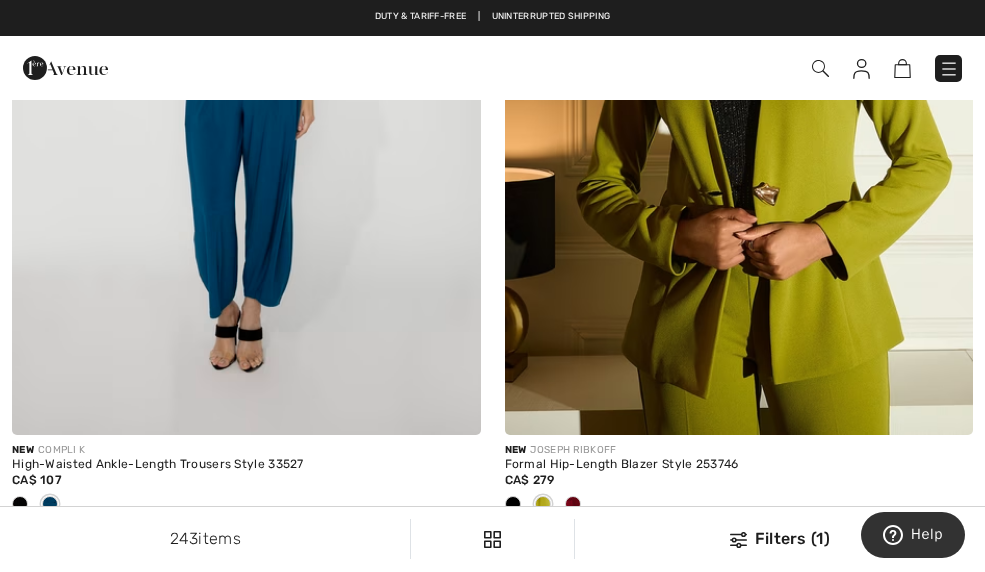 click at bounding box center (246, 83) 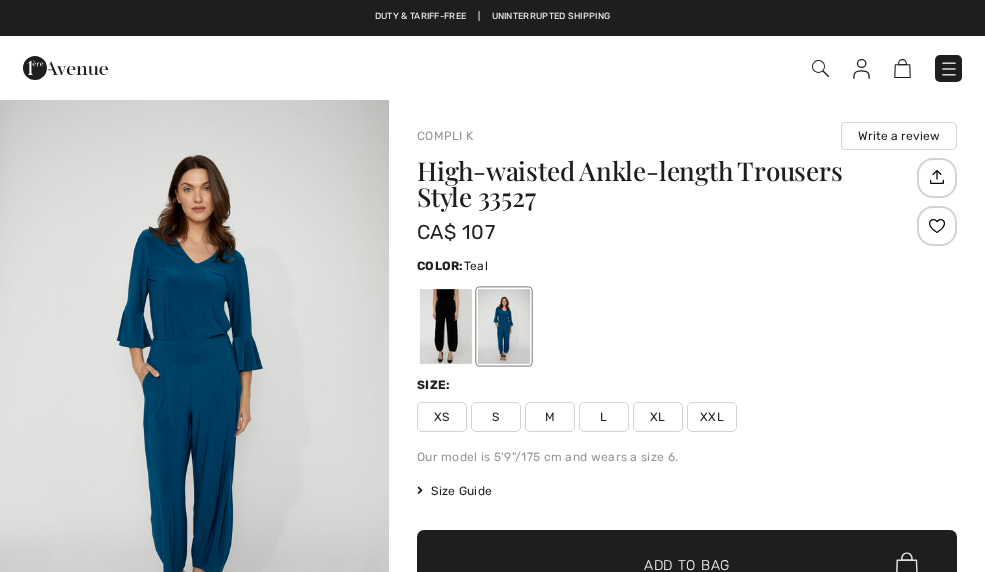 checkbox on "true" 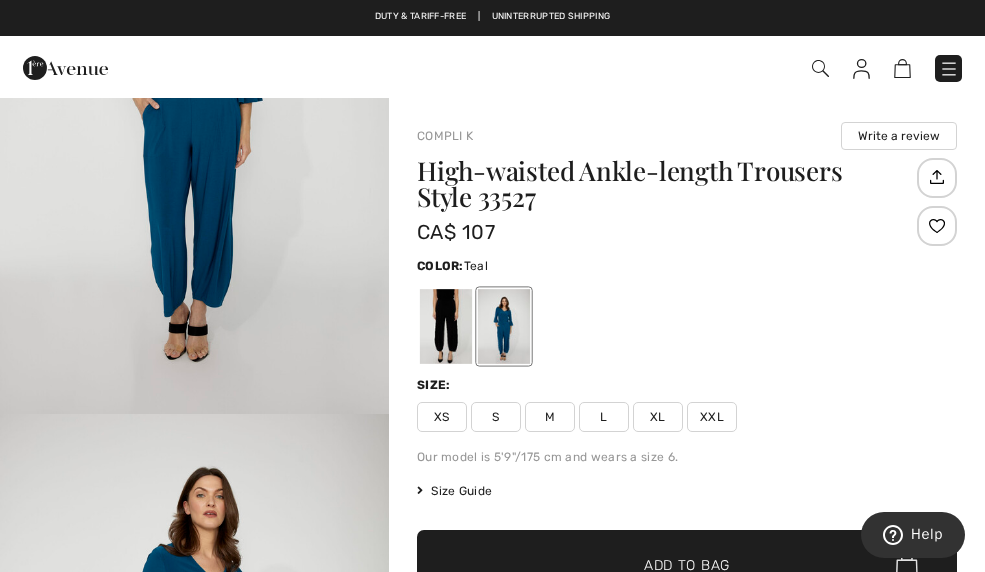scroll, scrollTop: 290, scrollLeft: 0, axis: vertical 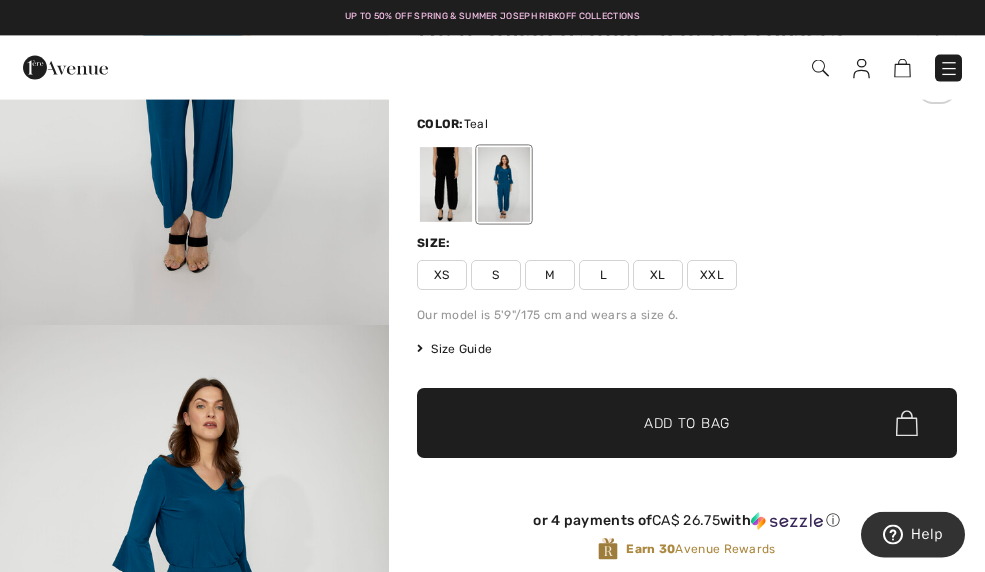click on "Size Guide" at bounding box center (454, 349) 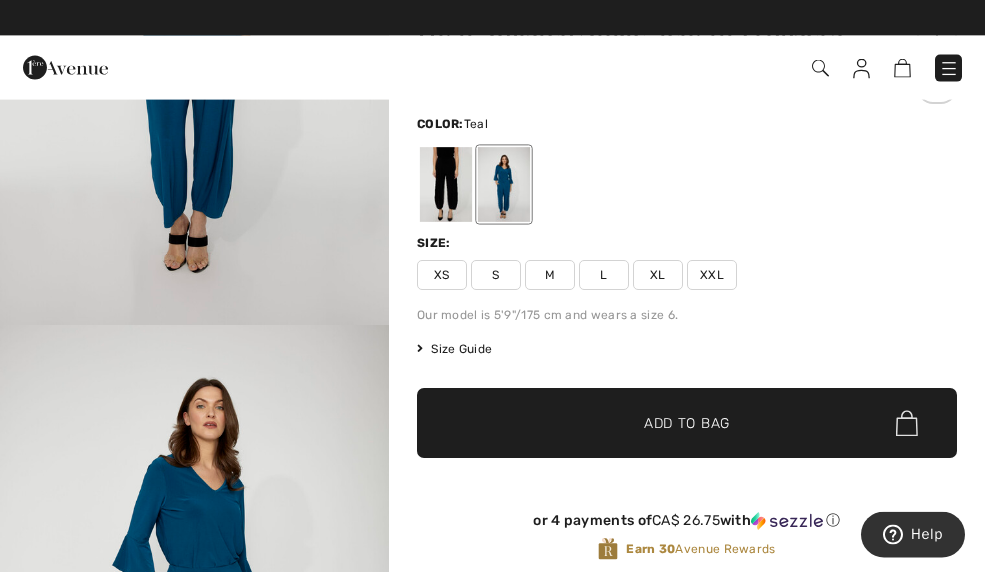 scroll, scrollTop: 142, scrollLeft: 0, axis: vertical 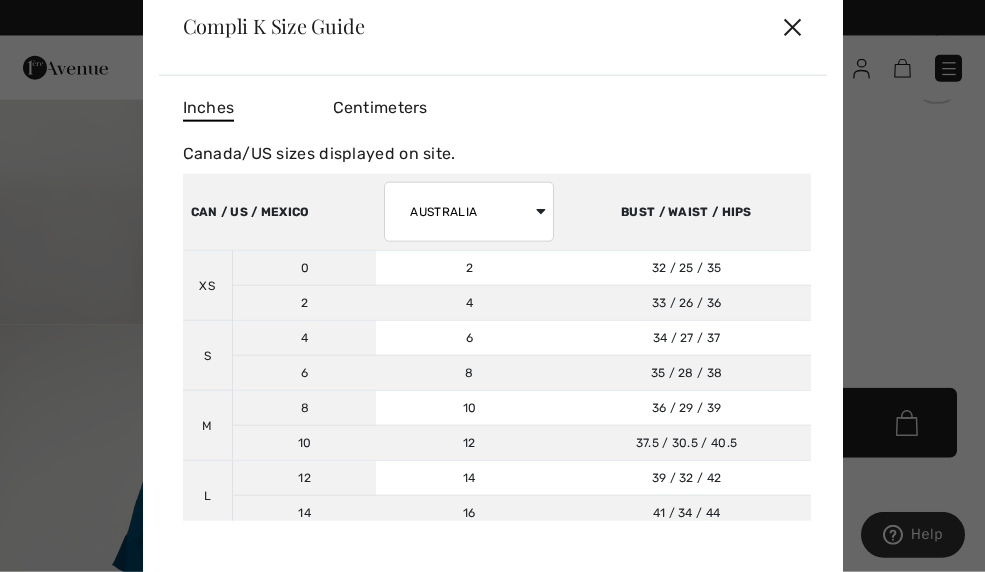 click on "41 / 34 / 44 104 / 86 / 112" at bounding box center [686, 513] 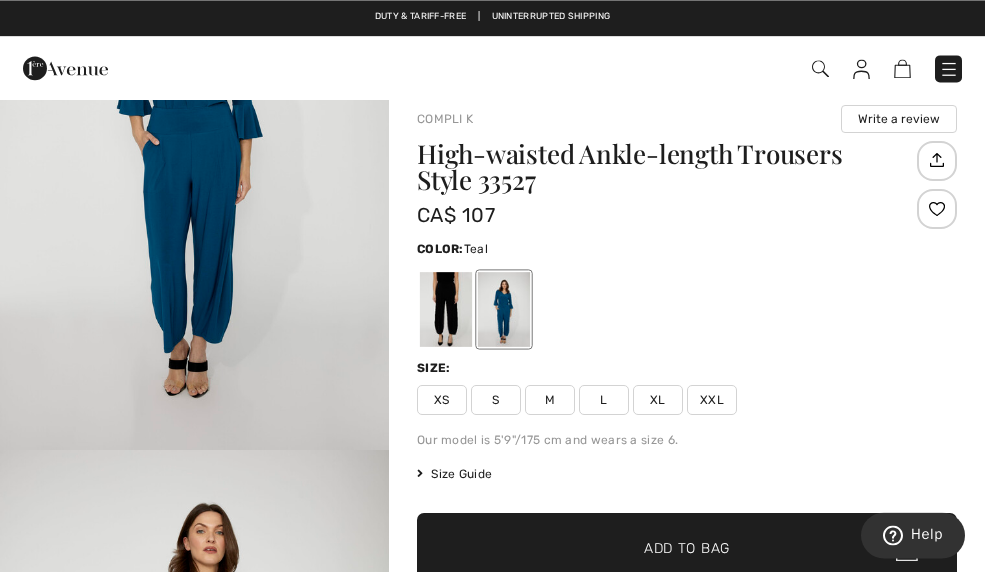 scroll, scrollTop: 18, scrollLeft: 0, axis: vertical 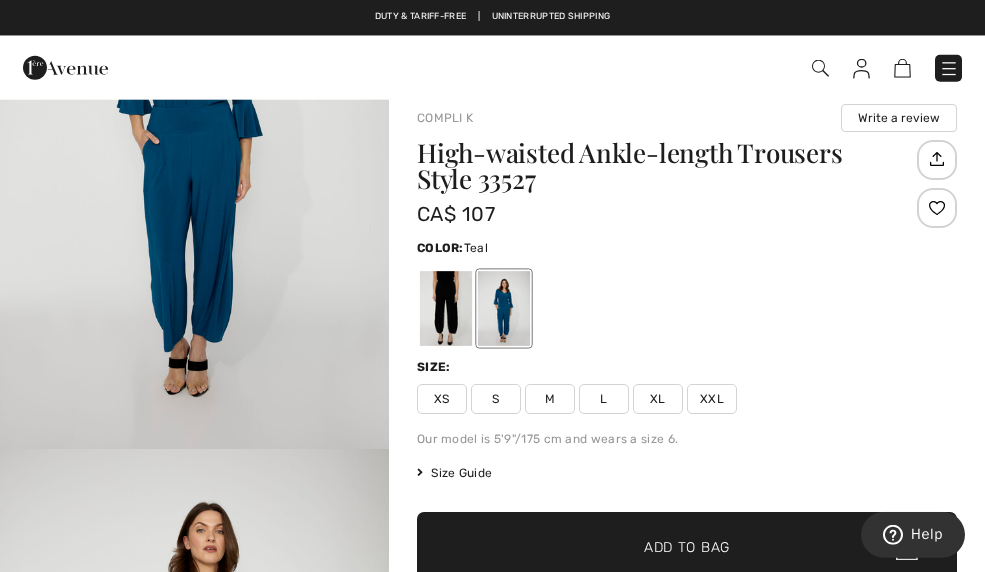 click on "L" at bounding box center (604, 399) 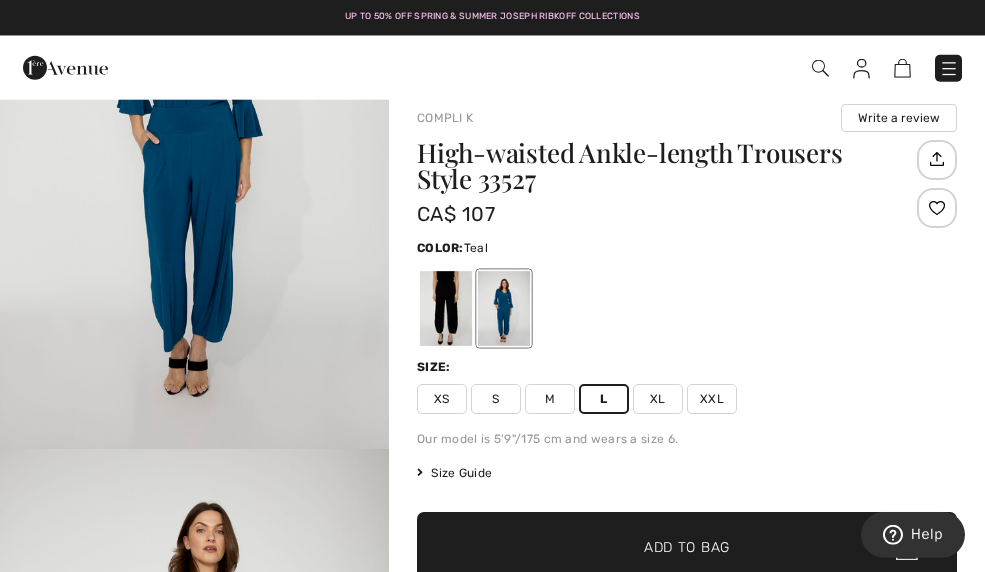 click on "✔ Added to Bag
Add to Bag" at bounding box center [687, 547] 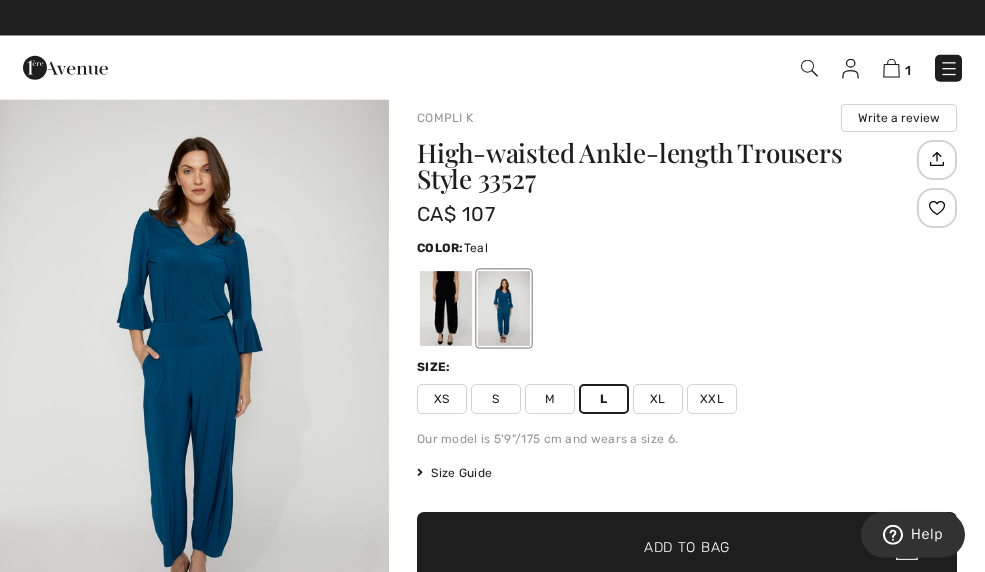 scroll, scrollTop: 0, scrollLeft: 0, axis: both 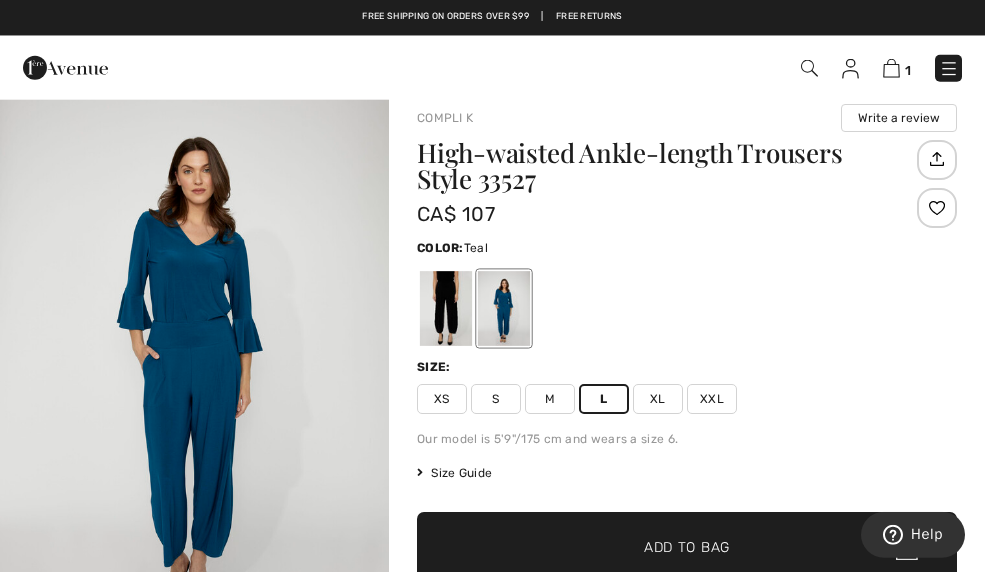 click on "Color:  Teal" at bounding box center (687, 292) 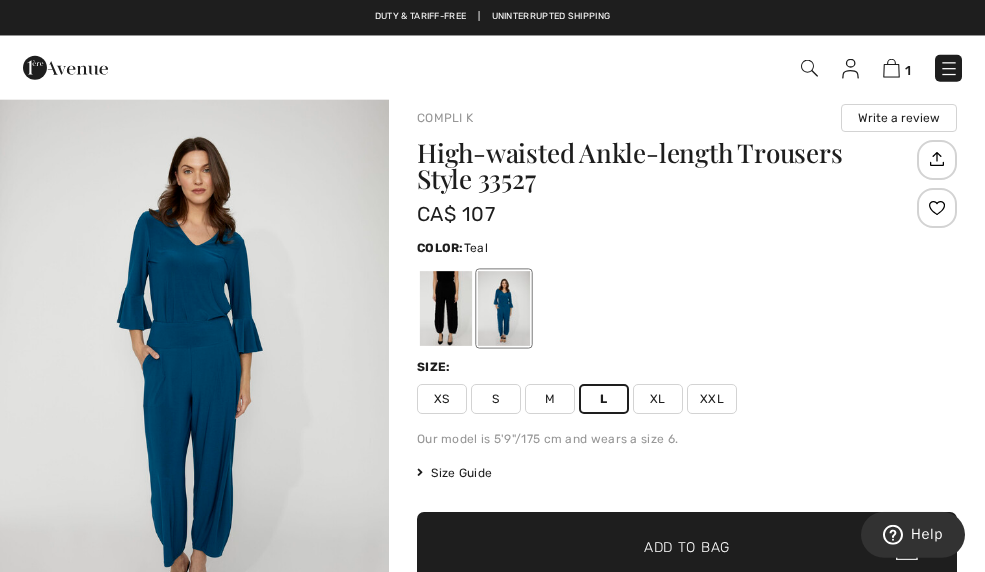 scroll, scrollTop: 50, scrollLeft: 0, axis: vertical 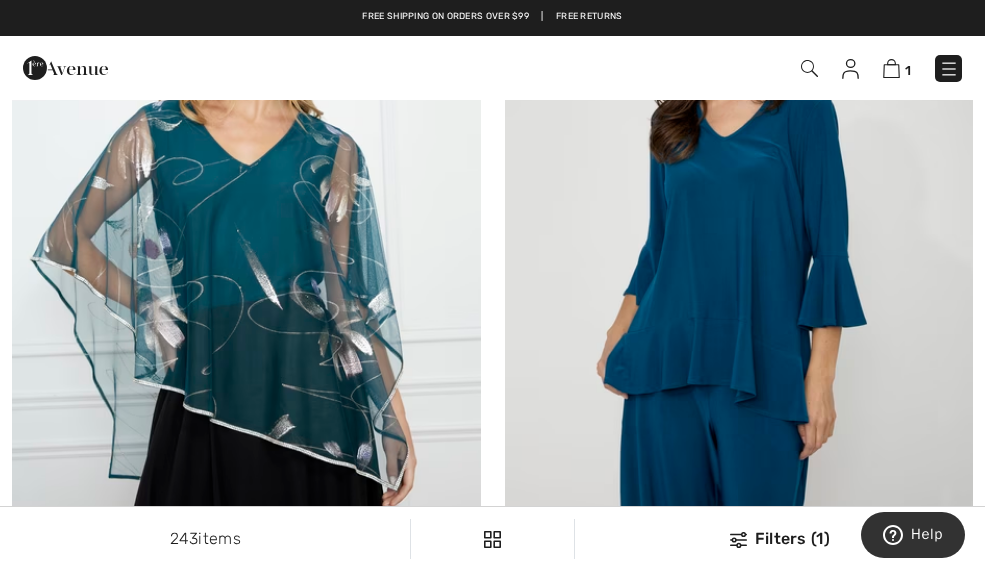 click at bounding box center [739, 252] 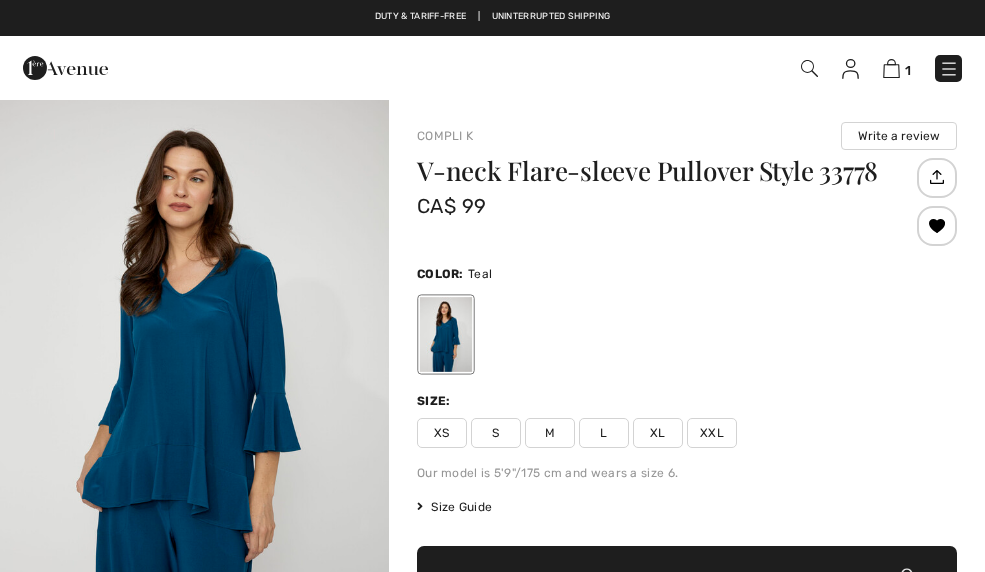 checkbox on "true" 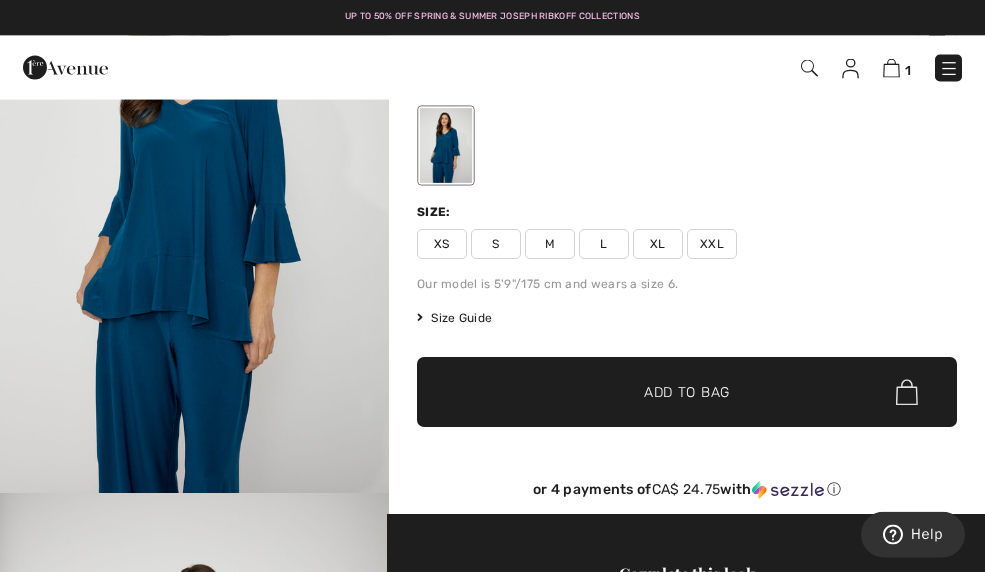 scroll, scrollTop: 186, scrollLeft: 0, axis: vertical 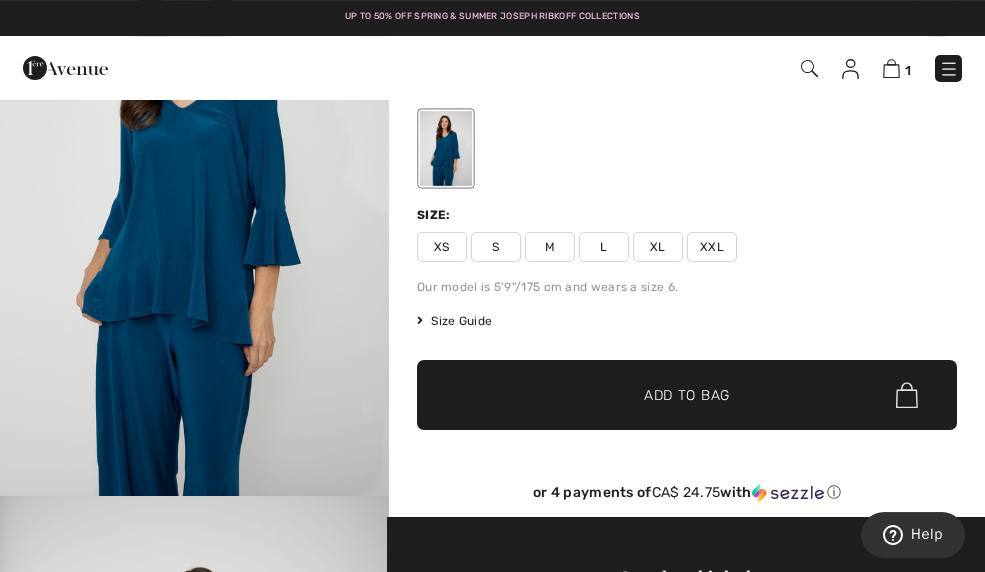click on "Size Guide" at bounding box center (454, 321) 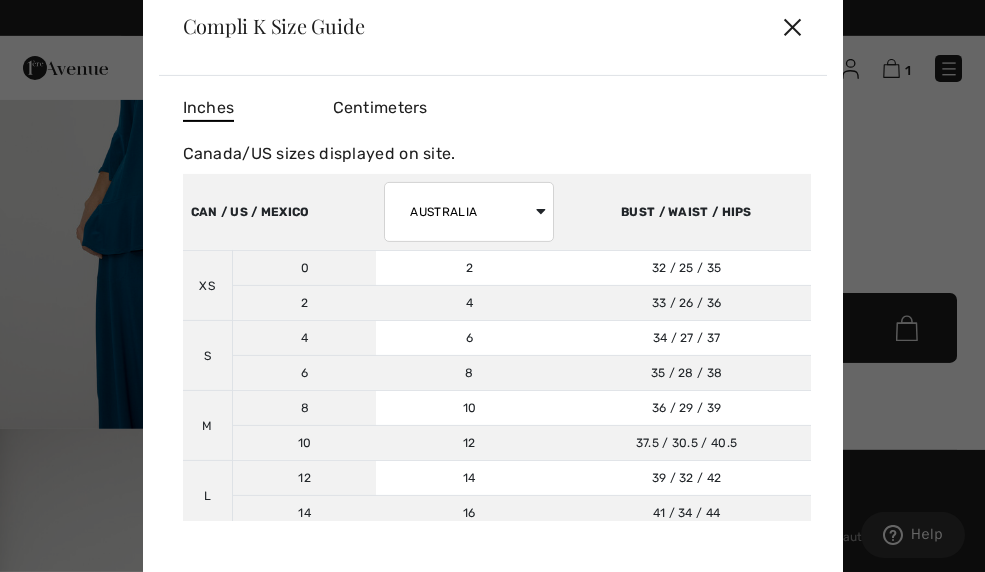 scroll, scrollTop: 264, scrollLeft: 0, axis: vertical 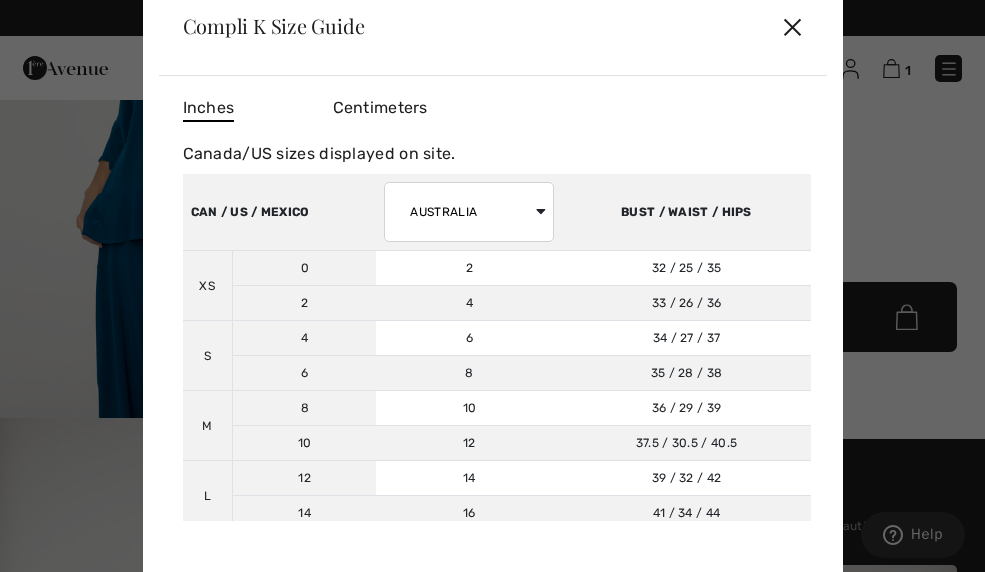 click on "✕" at bounding box center [792, 26] 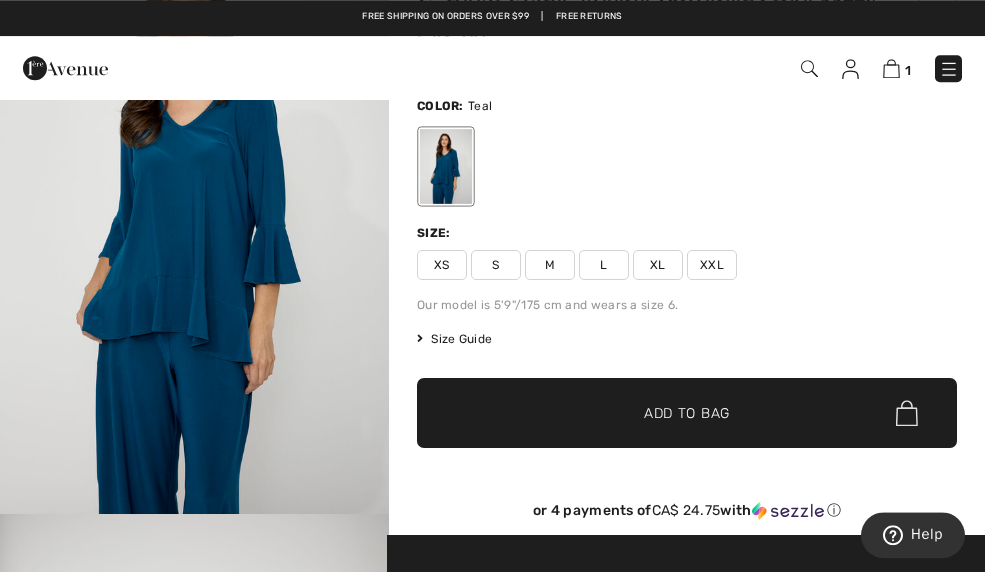 scroll, scrollTop: 167, scrollLeft: 0, axis: vertical 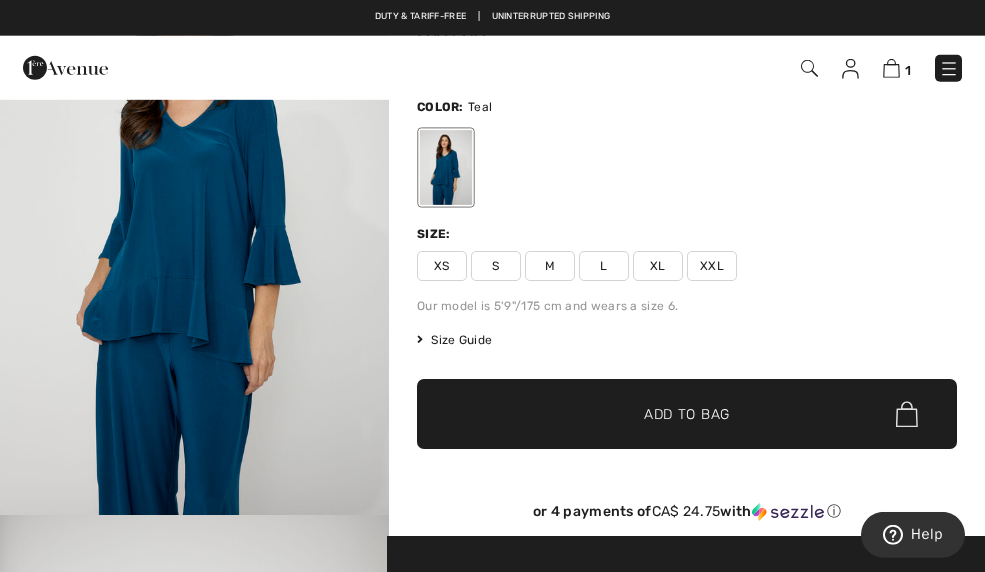 click on "XL" at bounding box center (658, 266) 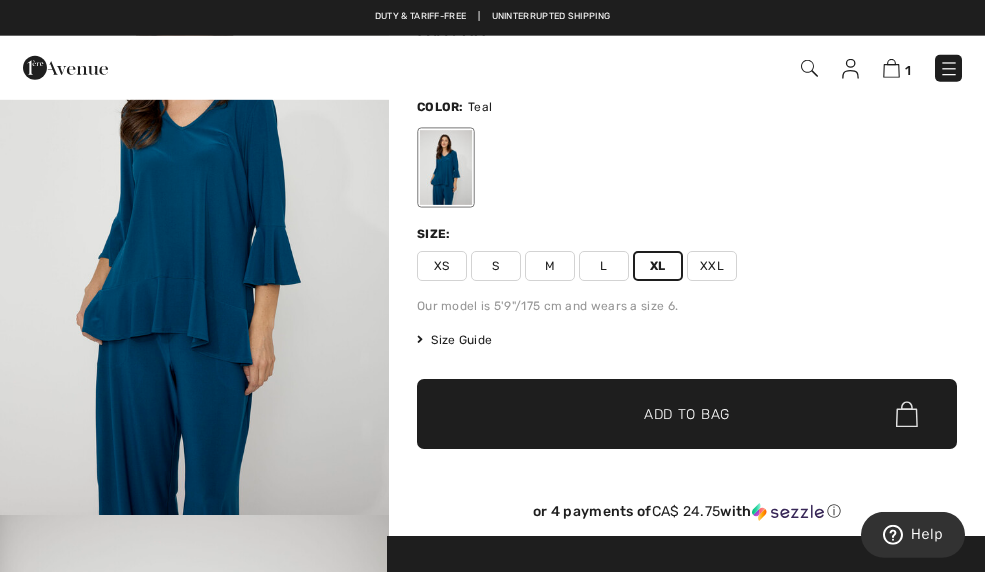 click on "✔ Added to Bag
Add to Bag" at bounding box center [687, 414] 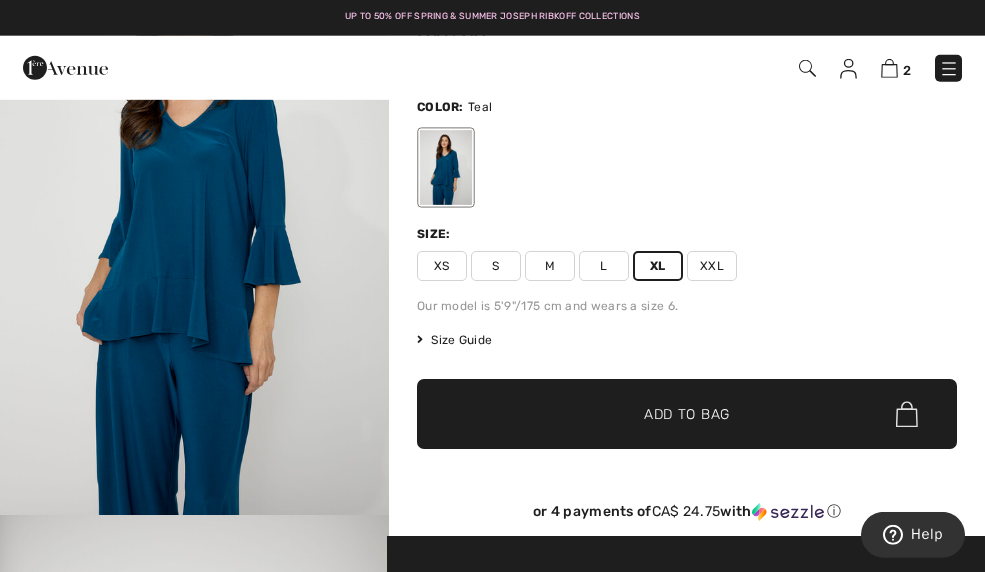 click at bounding box center [889, 68] 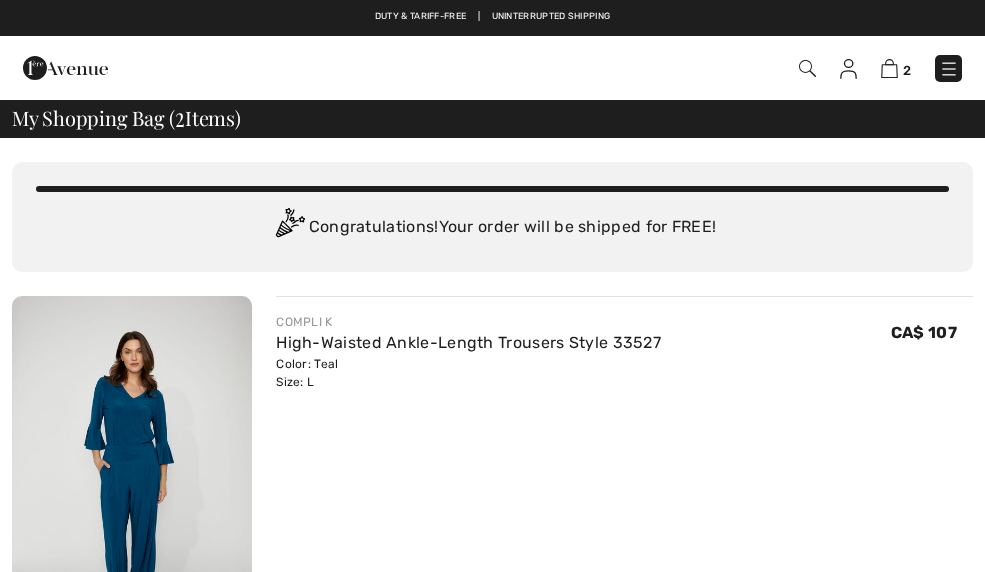 scroll, scrollTop: 0, scrollLeft: 0, axis: both 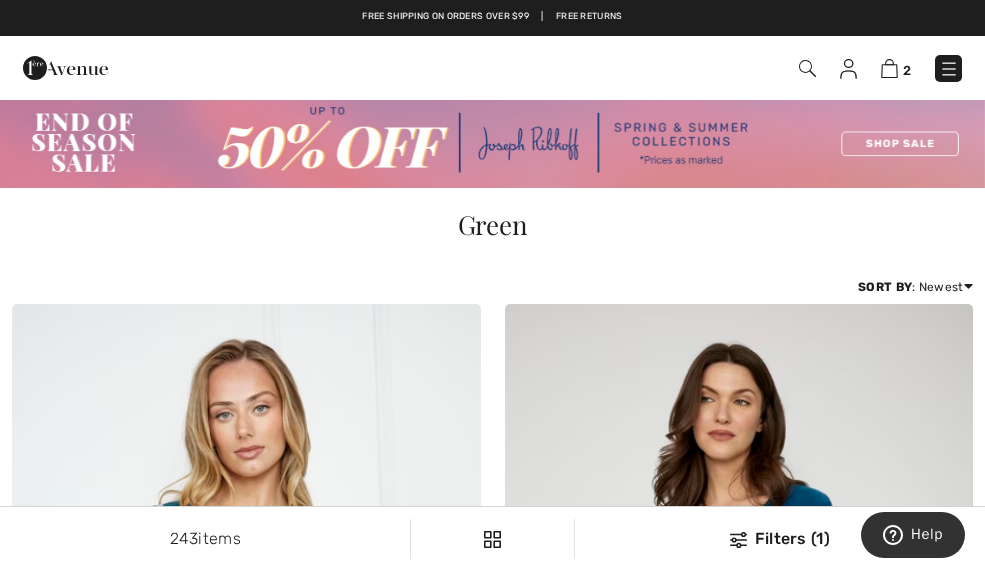 click at bounding box center (807, 68) 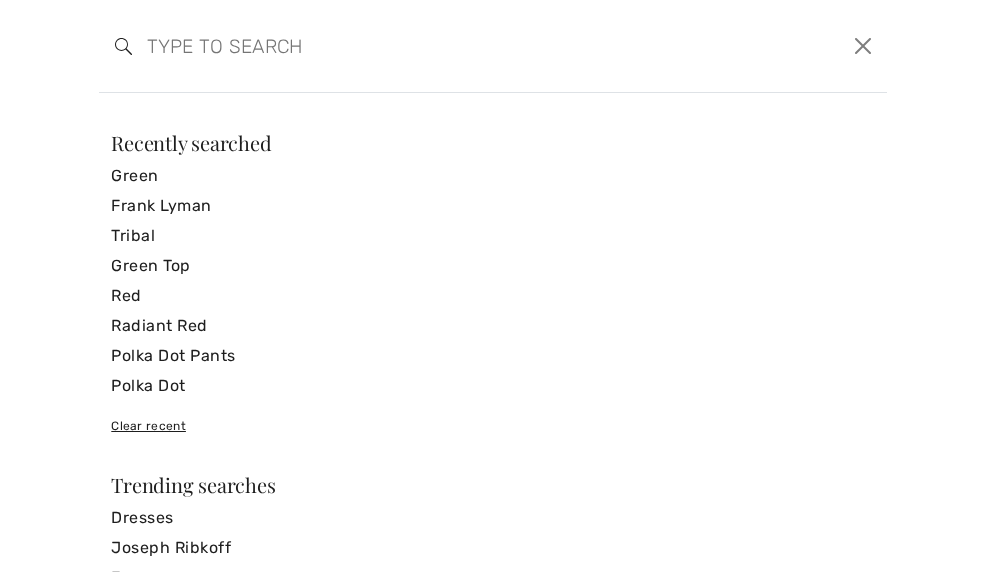 click at bounding box center (406, 46) 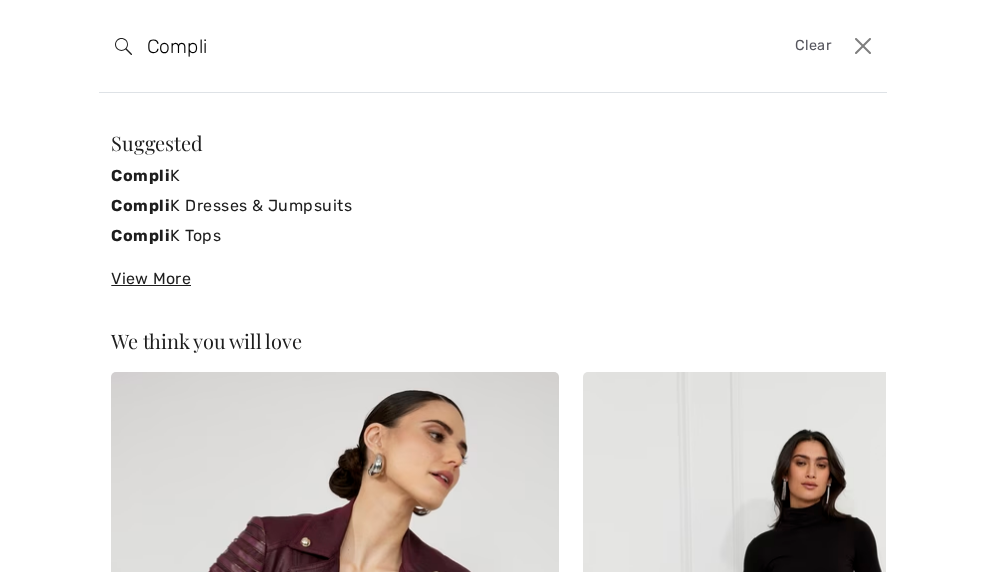 type on "Compli" 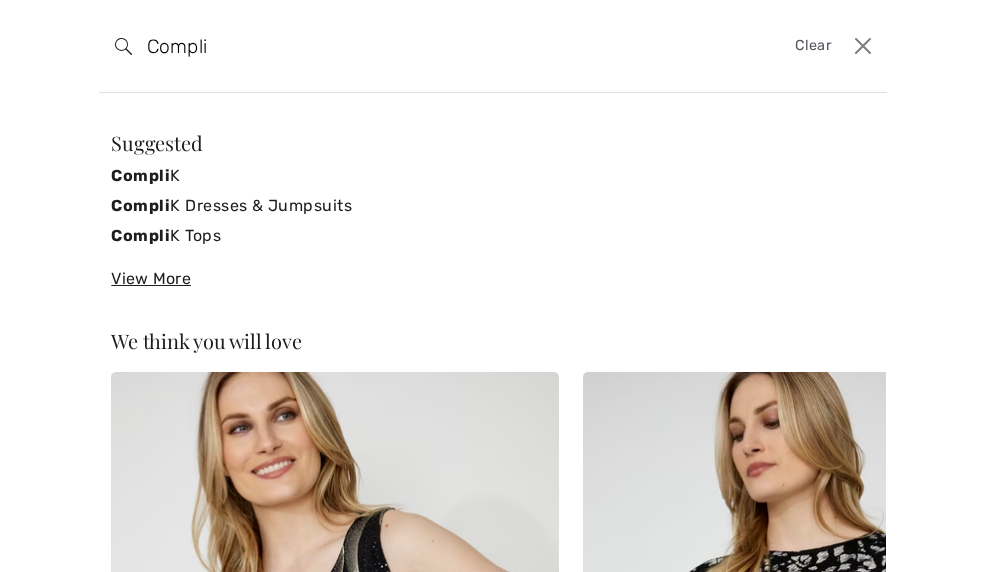 click on "We think you will love
New FRANK LYMAN
Leather Biker Jacket Style 253817
CA$ 265
New FRANK LYMAN
Elegant A-line Evening Skirt Style 259031
CA$ 215
New FRANK LYMAN
Embellished Asymmetrical Pullover Style 254026
CA$ 150
New FRANK LYMAN
Hip-Length Chic Pullover Style 254025
CA$ 150
New FRANK LYMAN
Elegant High-Waist A-Line Skirt Style 259151
CA$ 205
New FRANK LYMAN
High-Waisted Cropped Trousers Style 253135
CA$ 200" at bounding box center (492, 752) 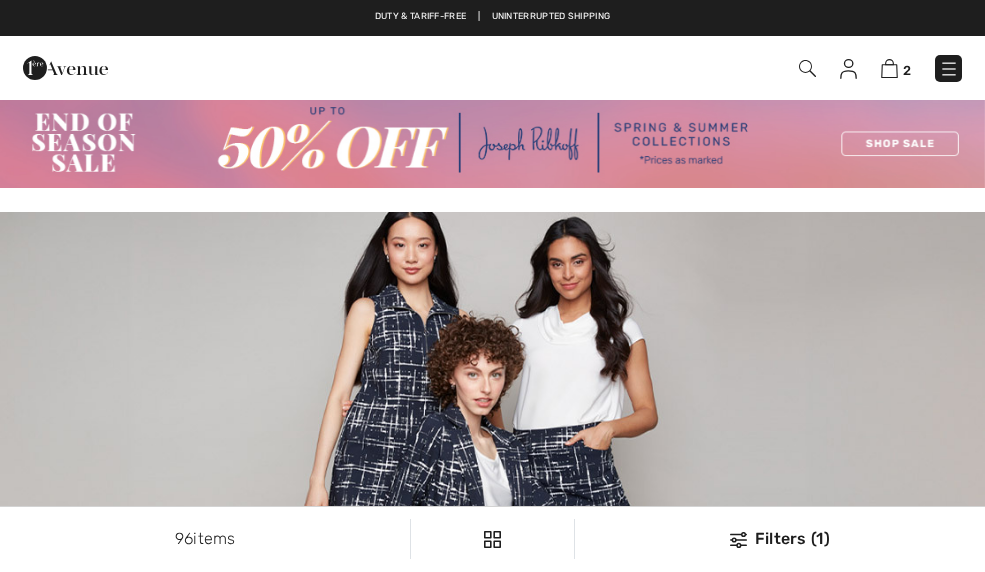 scroll, scrollTop: 0, scrollLeft: 0, axis: both 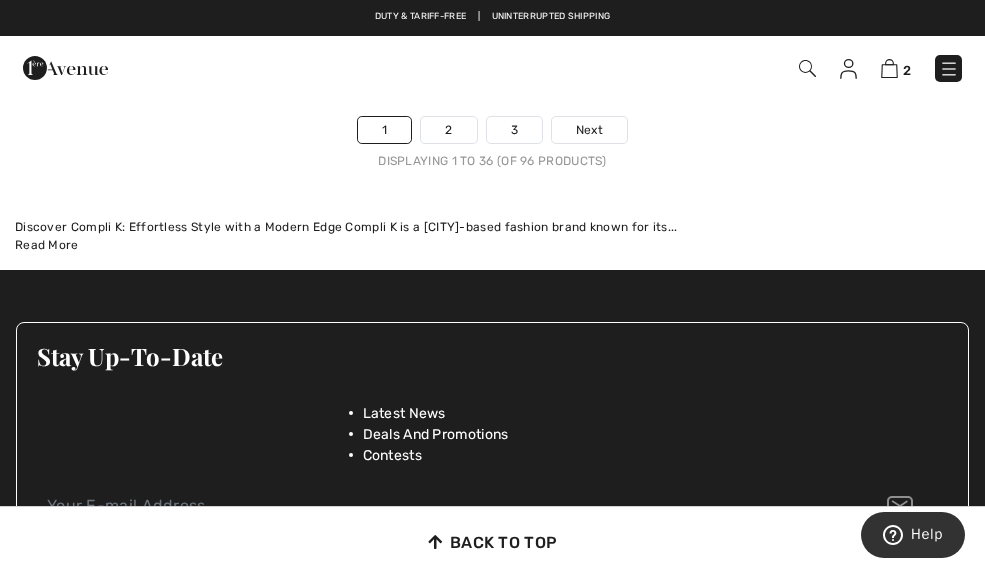click on "2
Checkout" at bounding box center (492, 68) 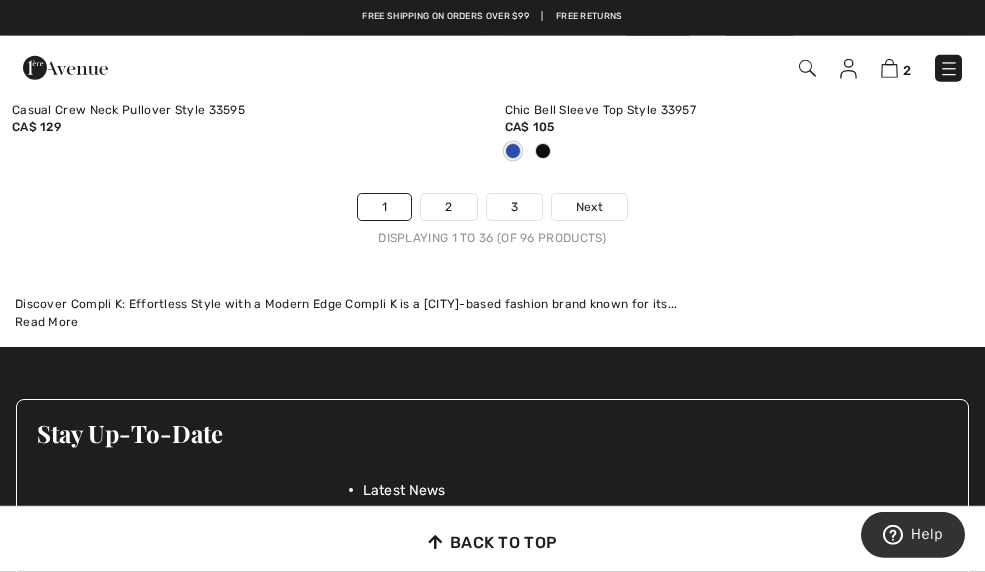 scroll, scrollTop: 15190, scrollLeft: 0, axis: vertical 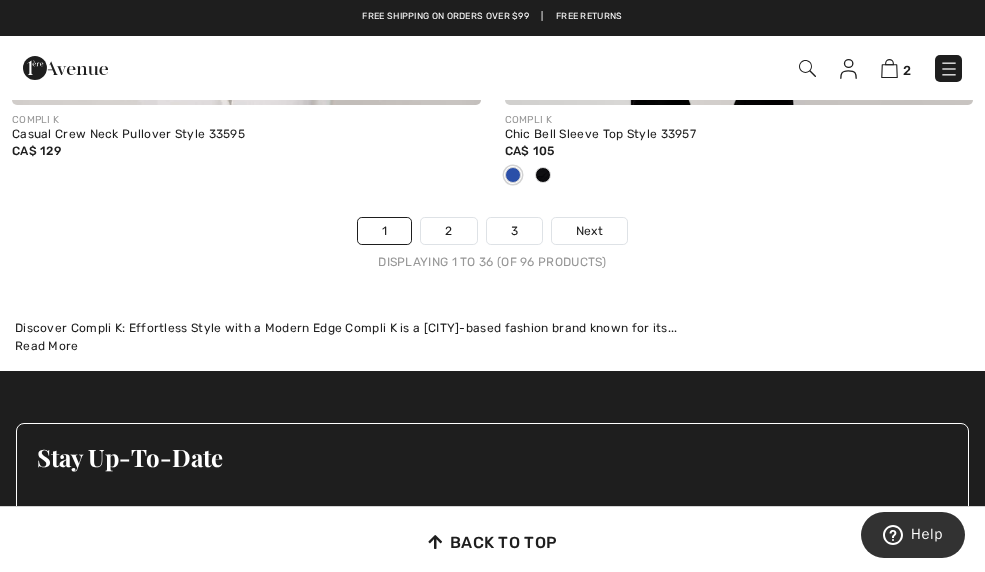 click on "COMPLI K
Chic Bell Sleeve Top Style 33957
CA$ 105" at bounding box center [739, 161] 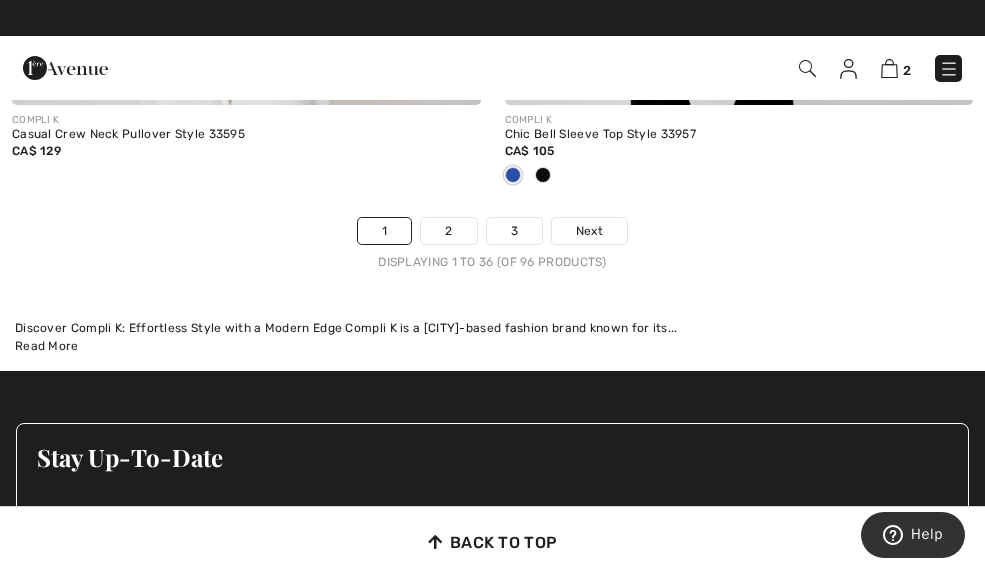 click on "Next" at bounding box center [589, 231] 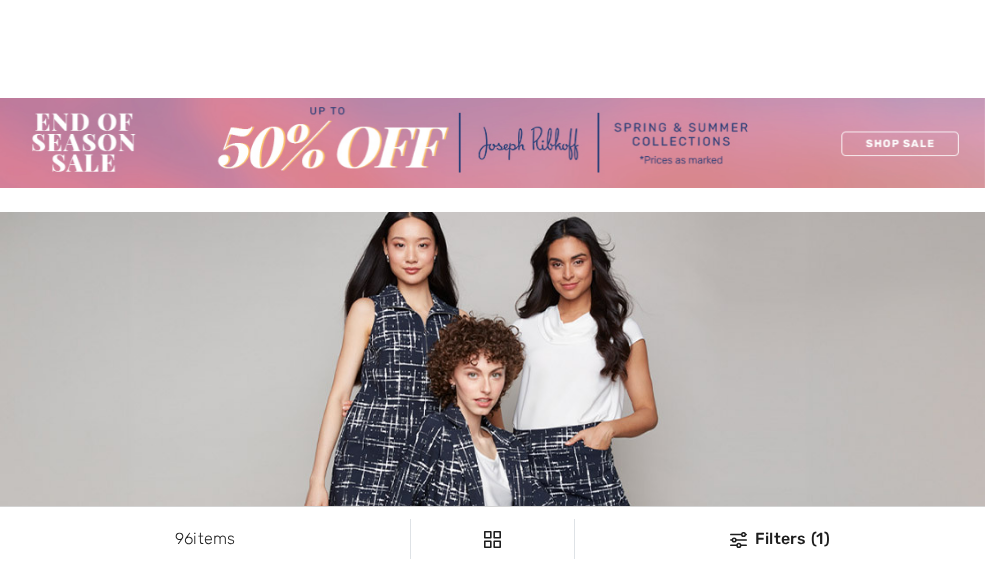 scroll, scrollTop: 90, scrollLeft: 0, axis: vertical 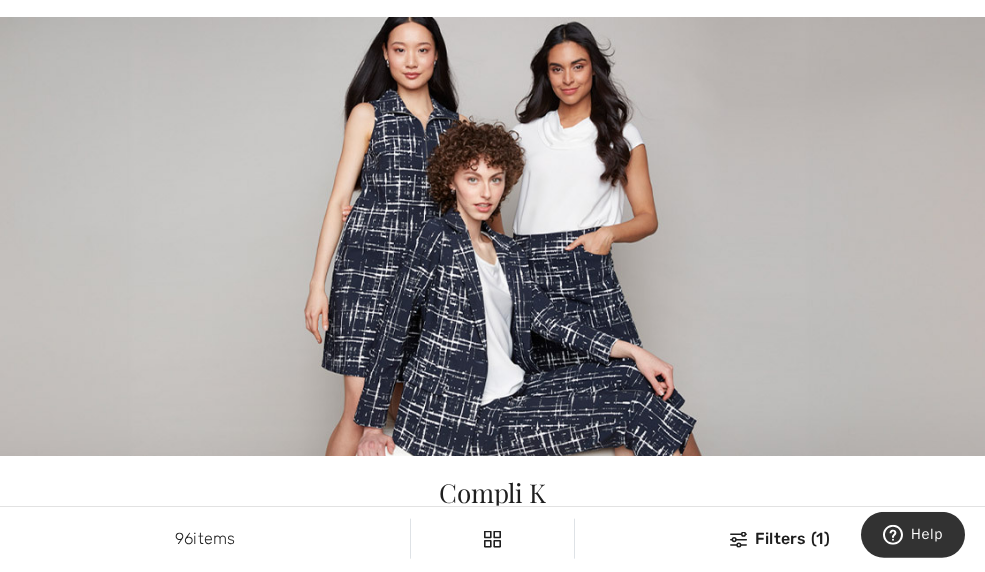 click on "Compli K    Shop chic and modern styles for every occasion" at bounding box center (492, 507) 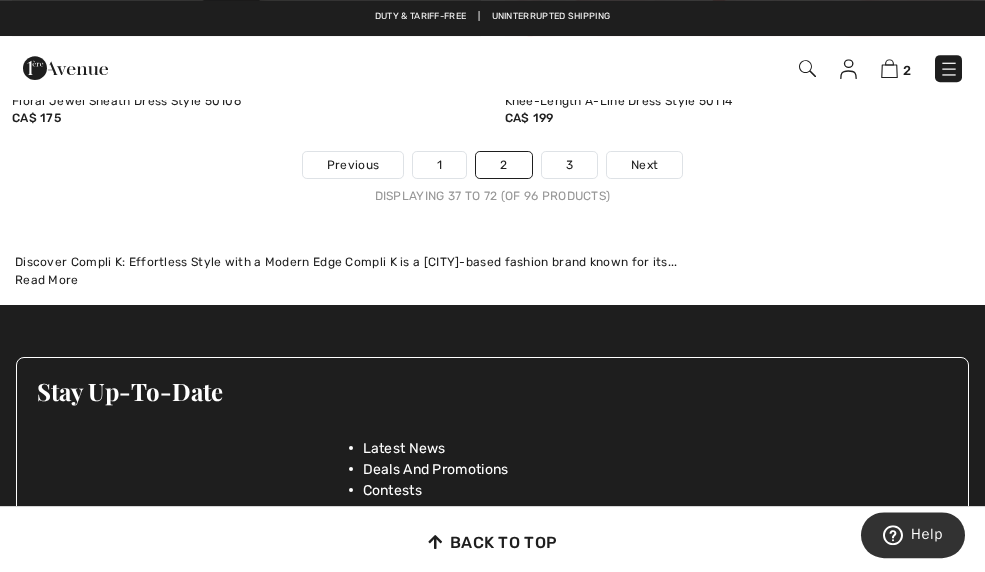 scroll, scrollTop: 15281, scrollLeft: 0, axis: vertical 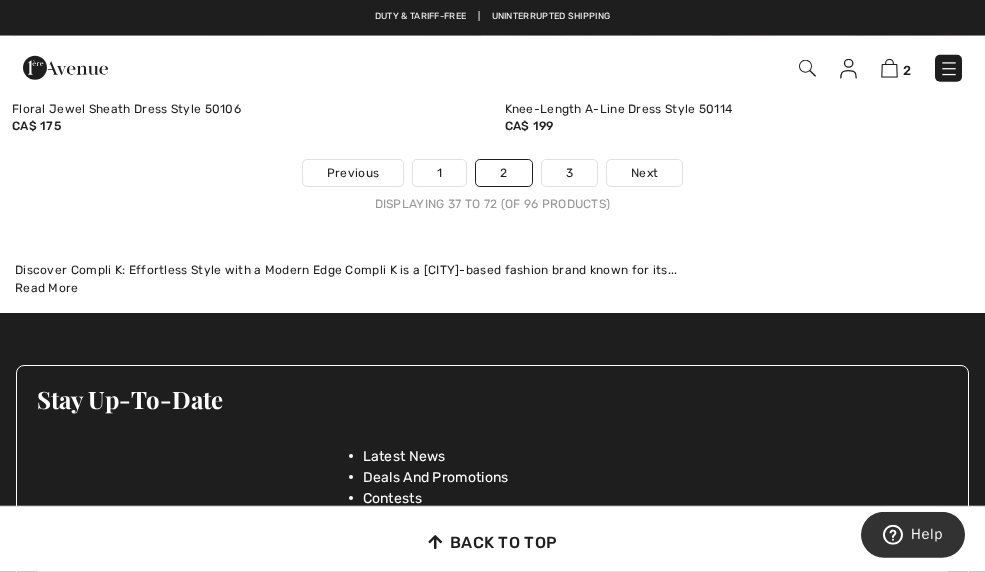 click on "Next" at bounding box center [644, 173] 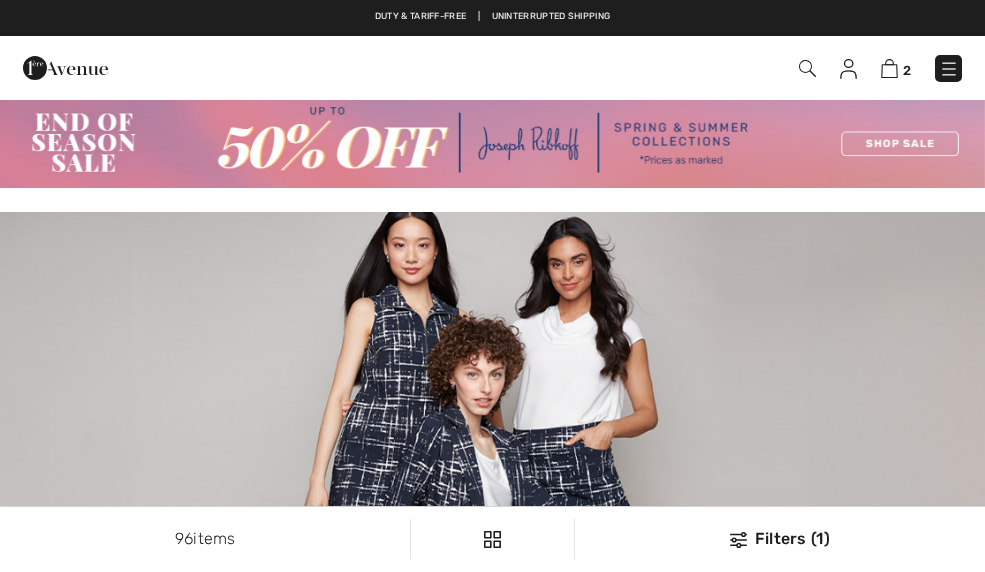 scroll, scrollTop: 0, scrollLeft: 0, axis: both 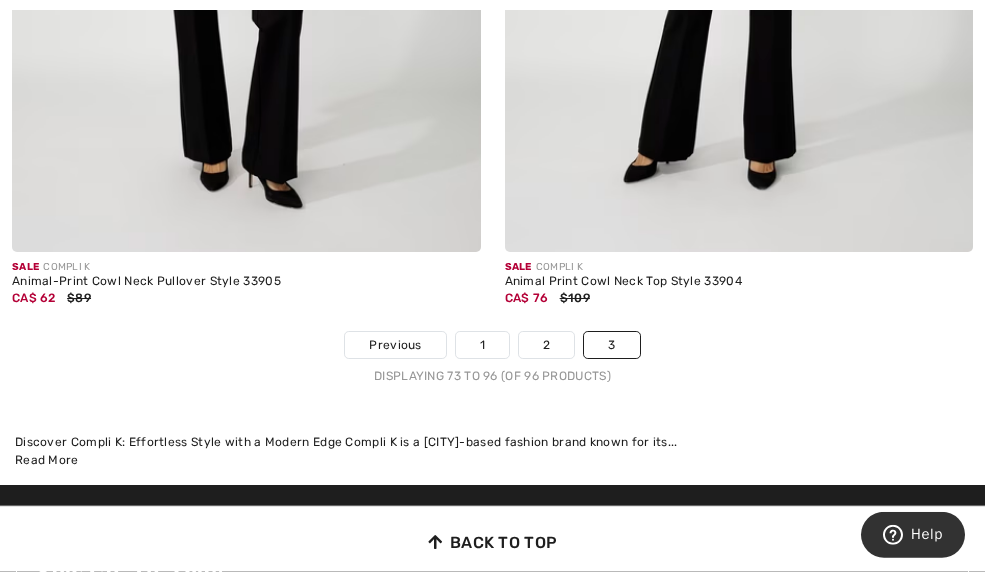 click on "3" at bounding box center (611, 345) 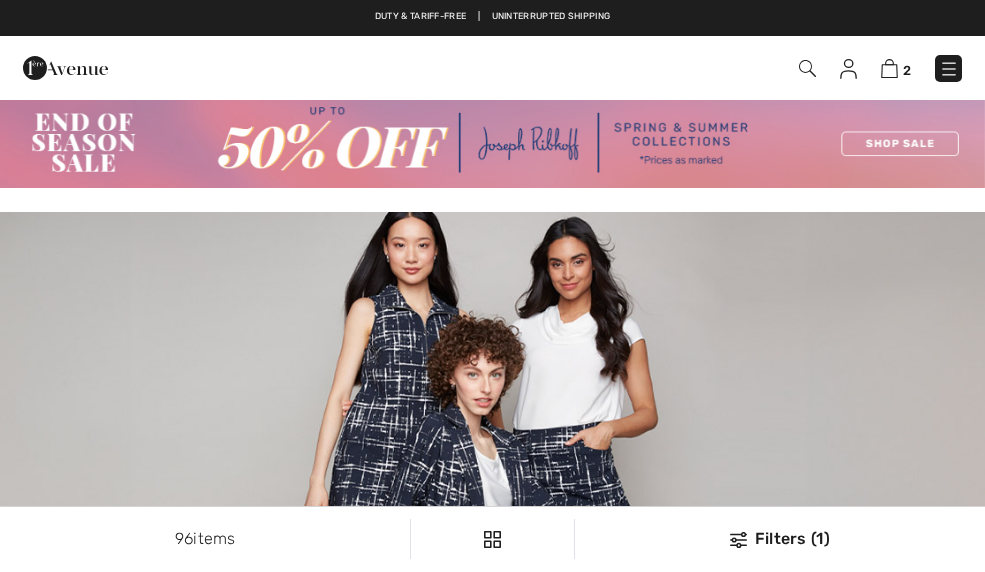 scroll, scrollTop: 0, scrollLeft: 0, axis: both 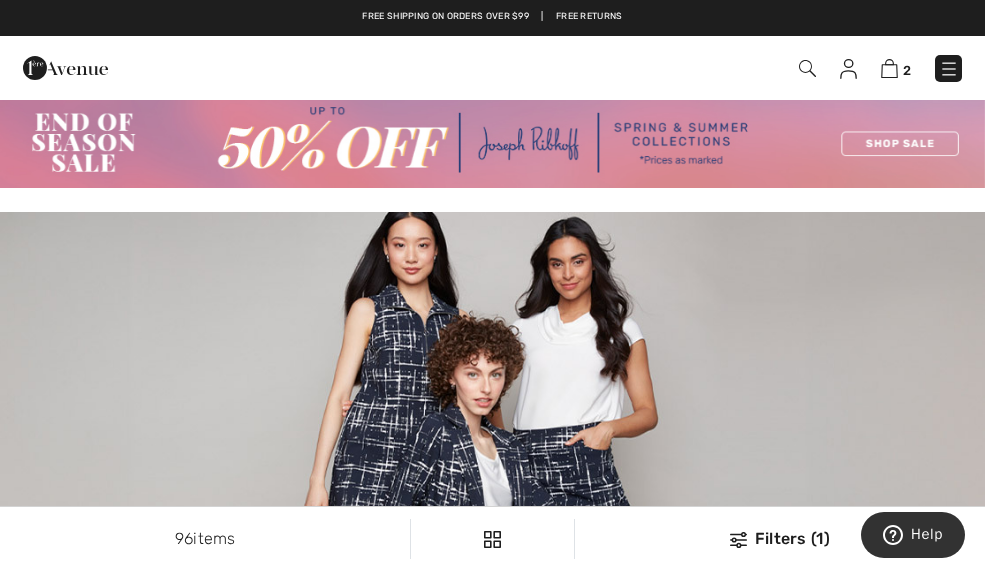 click on "2
Checkout" at bounding box center [694, 68] 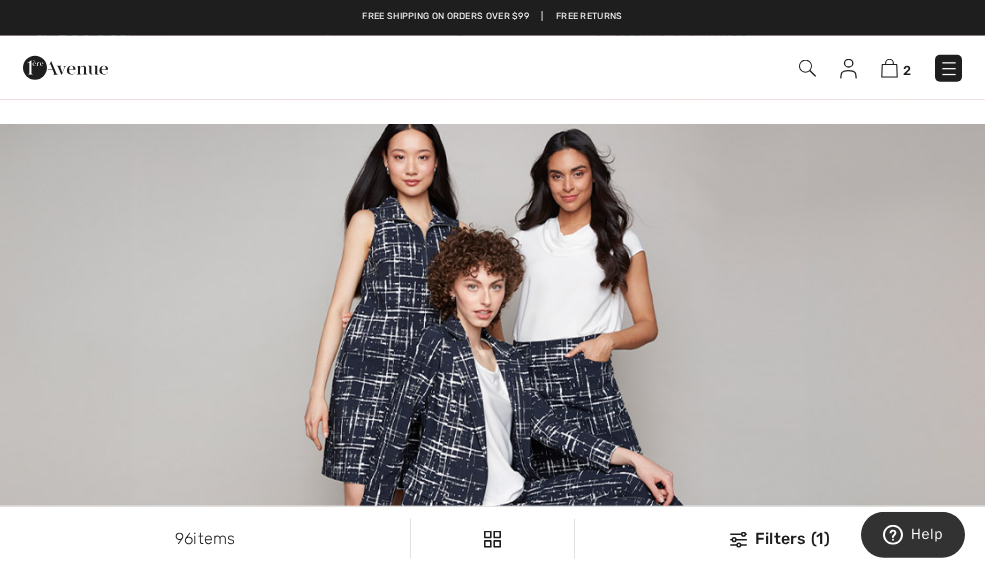 scroll, scrollTop: 0, scrollLeft: 0, axis: both 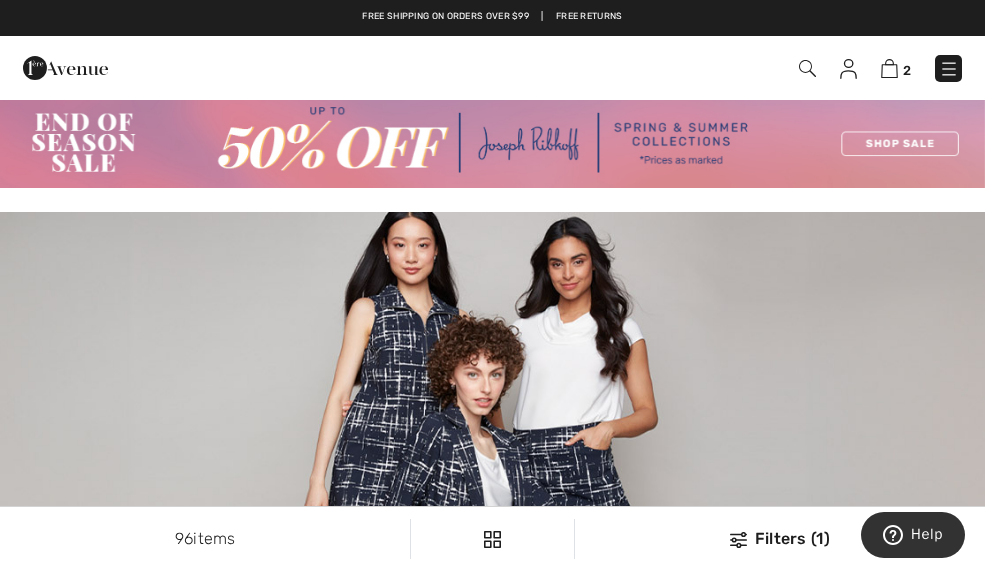 click at bounding box center (492, 143) 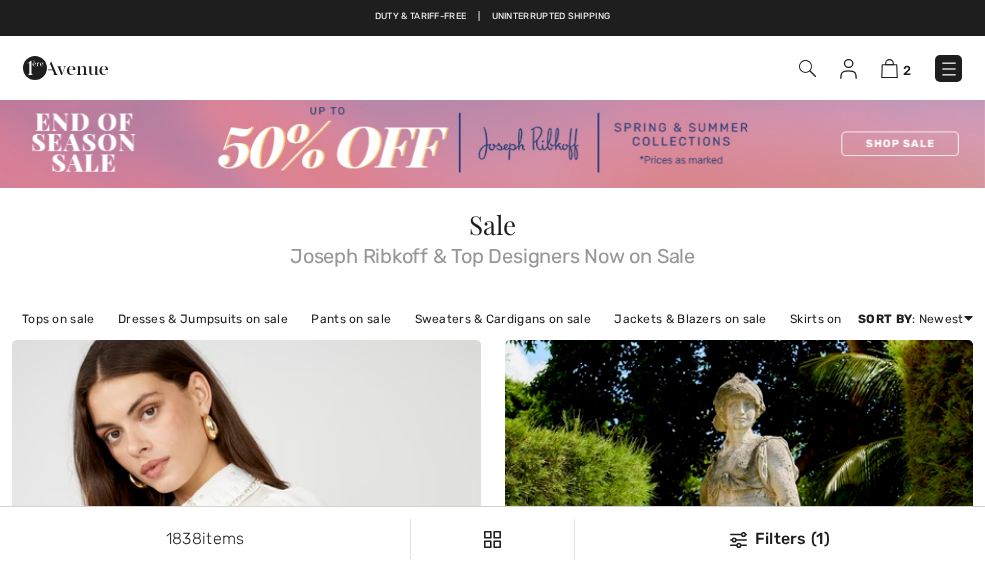 scroll, scrollTop: 0, scrollLeft: 0, axis: both 